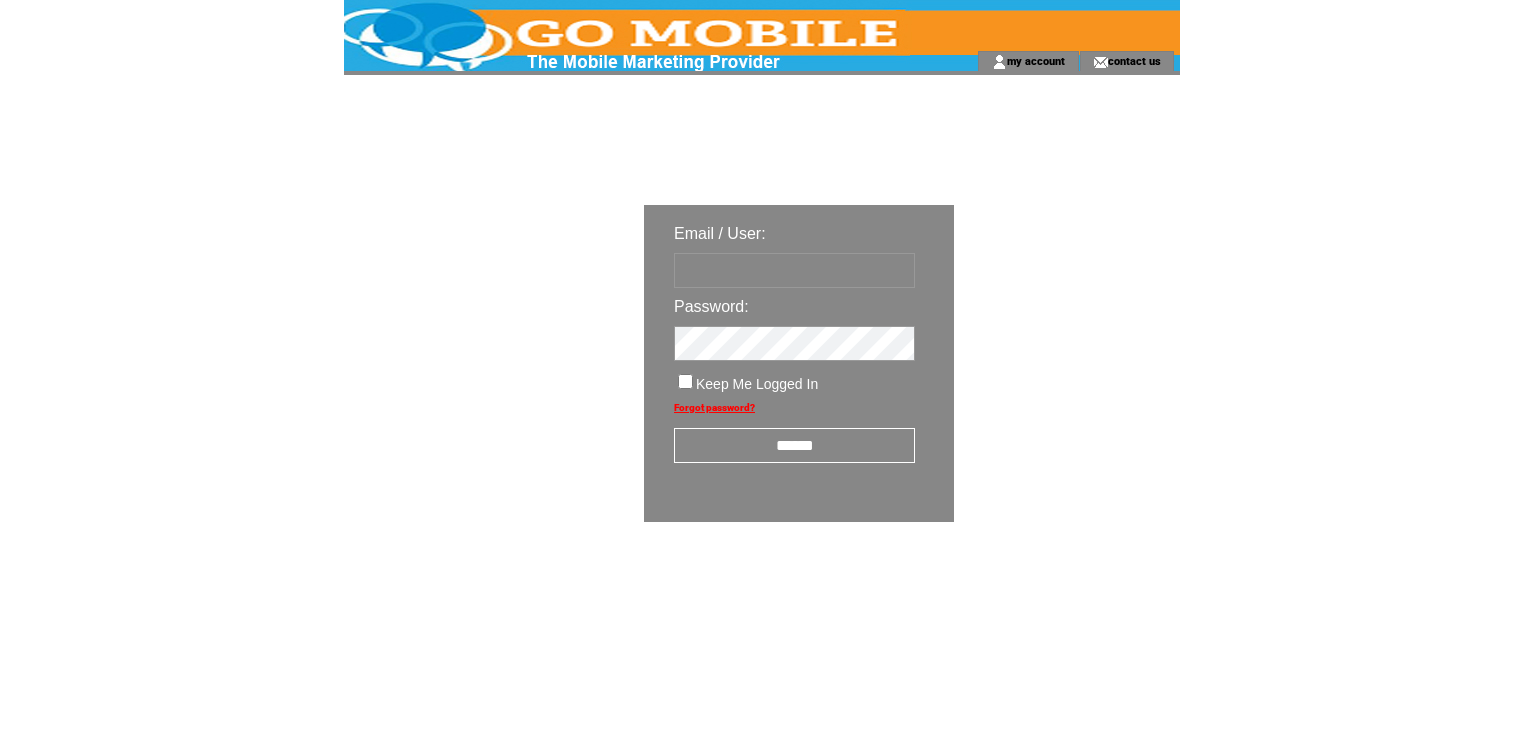 scroll, scrollTop: 0, scrollLeft: 0, axis: both 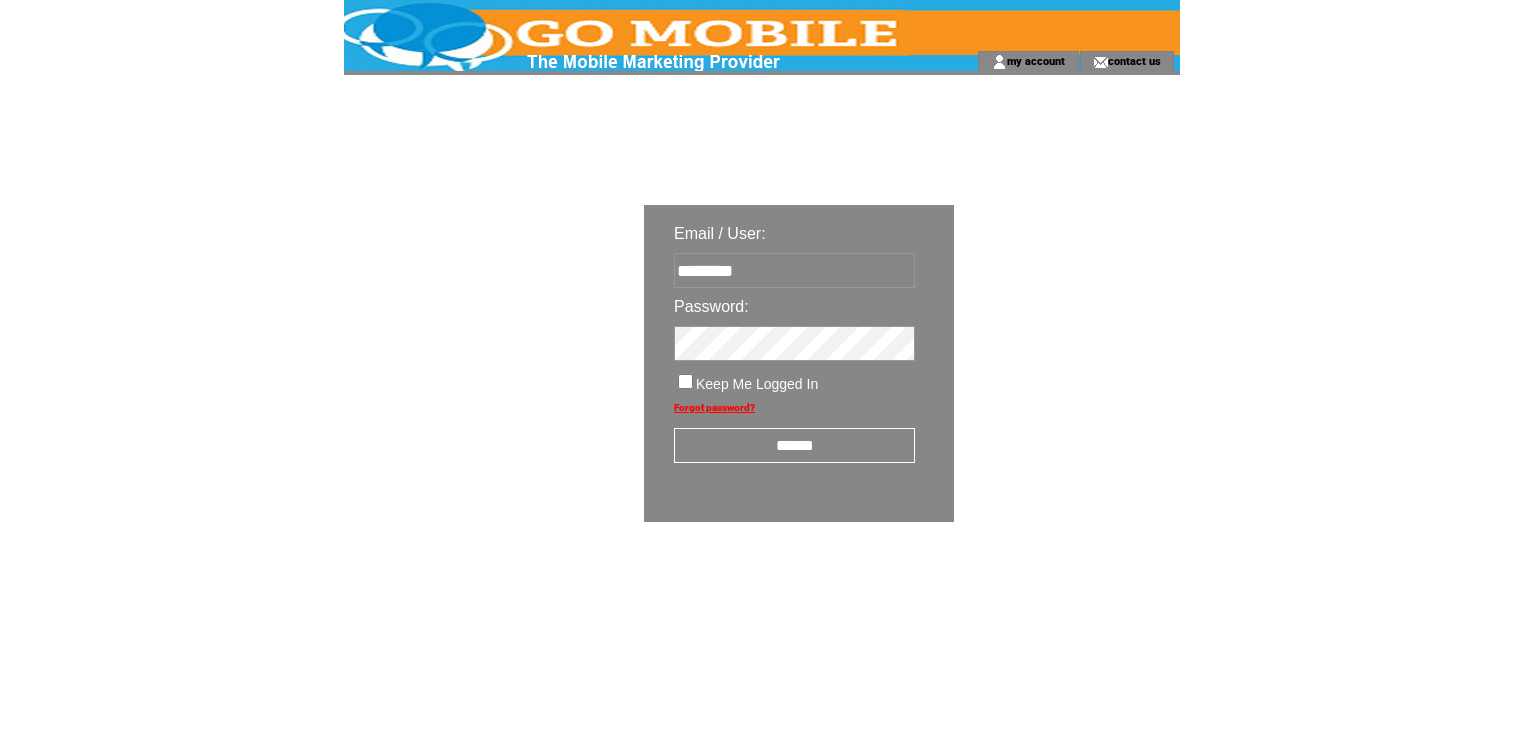 click on "******" at bounding box center [794, 445] 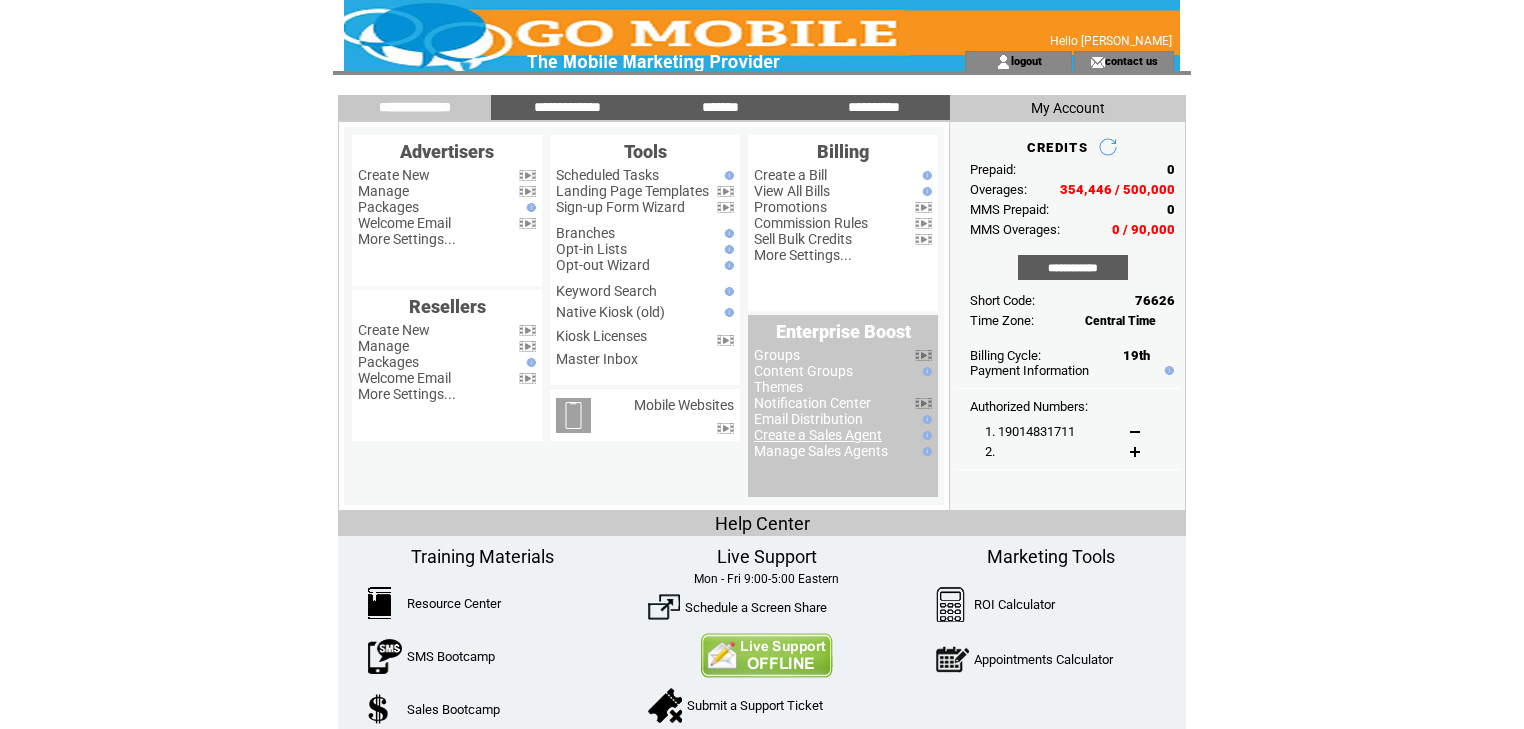 scroll, scrollTop: 0, scrollLeft: 0, axis: both 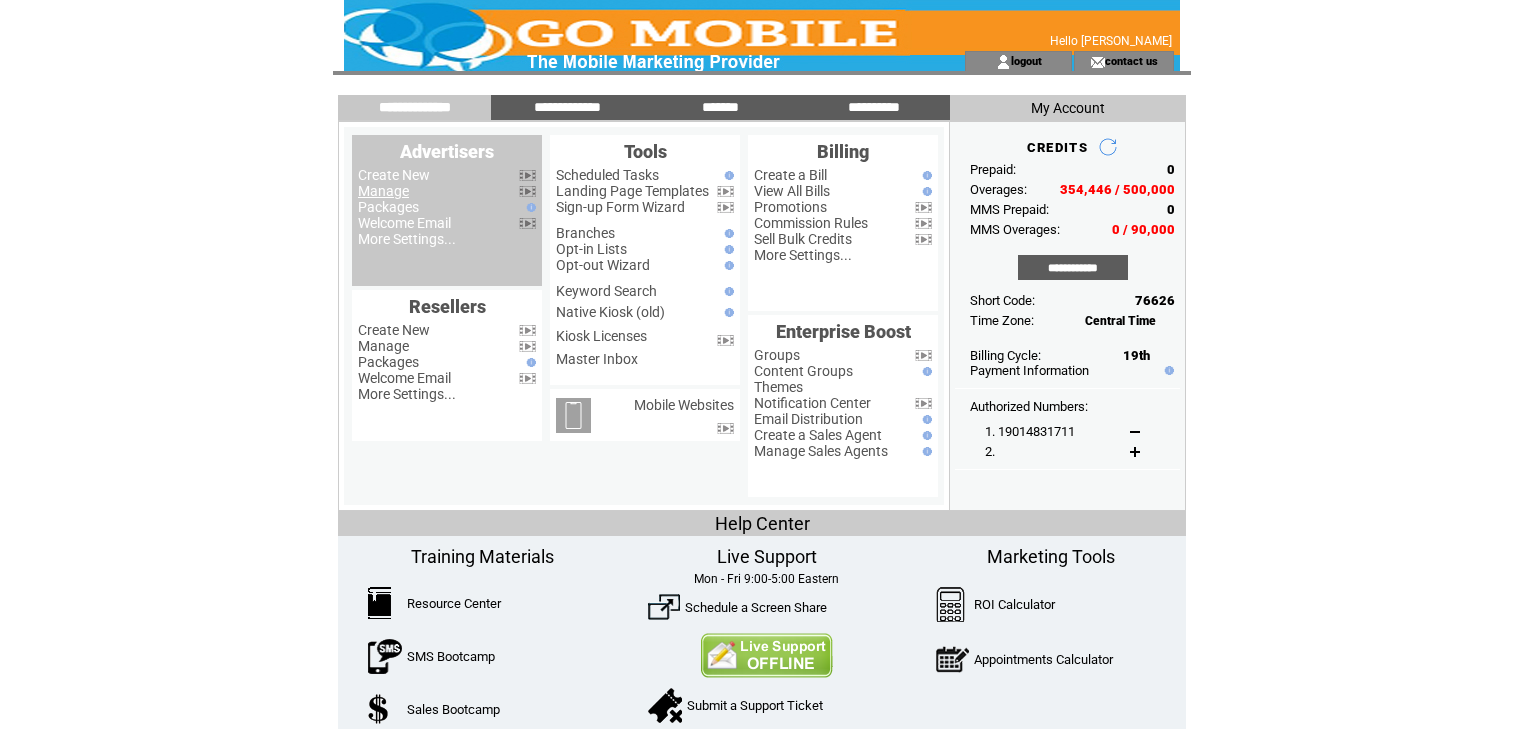 click on "Manage" at bounding box center (383, 191) 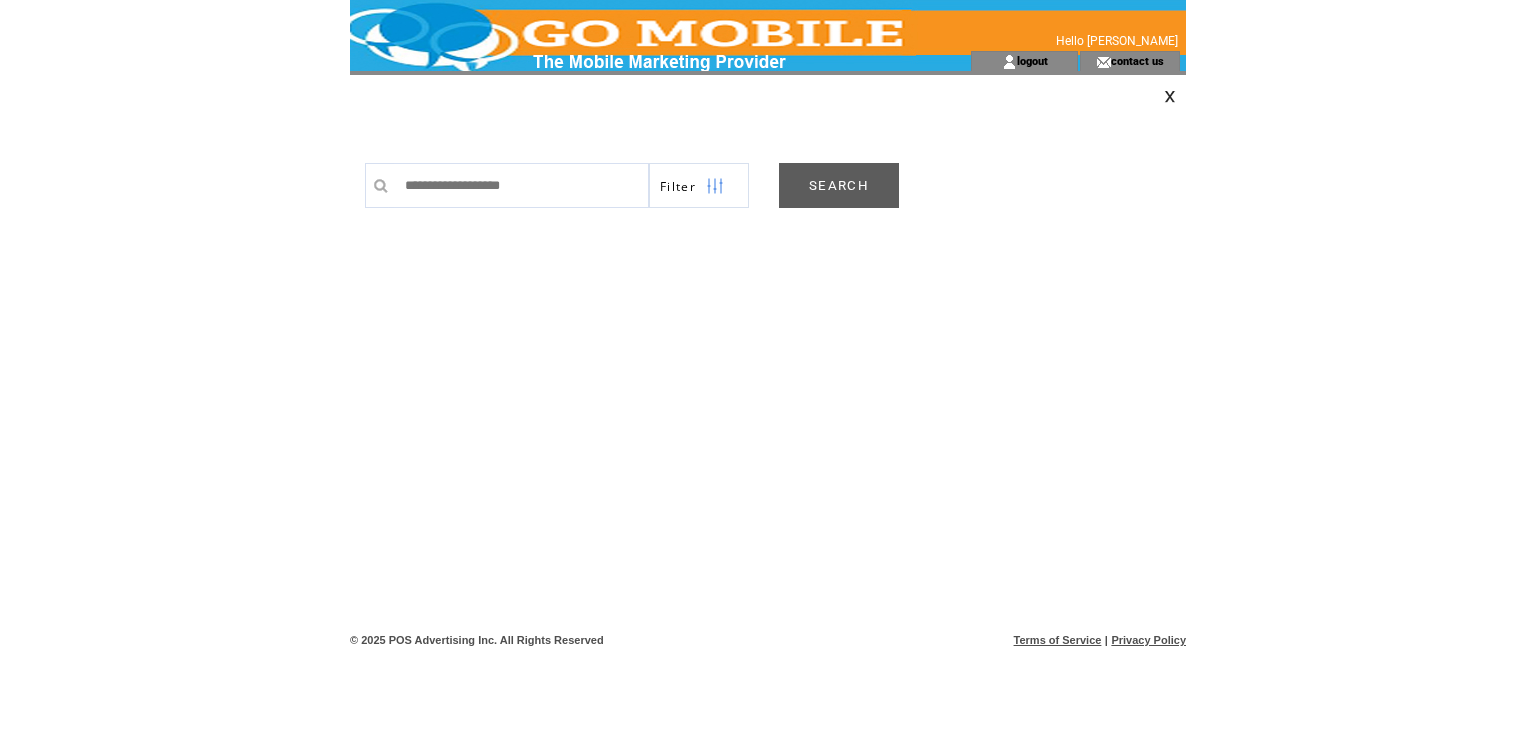 scroll, scrollTop: 0, scrollLeft: 0, axis: both 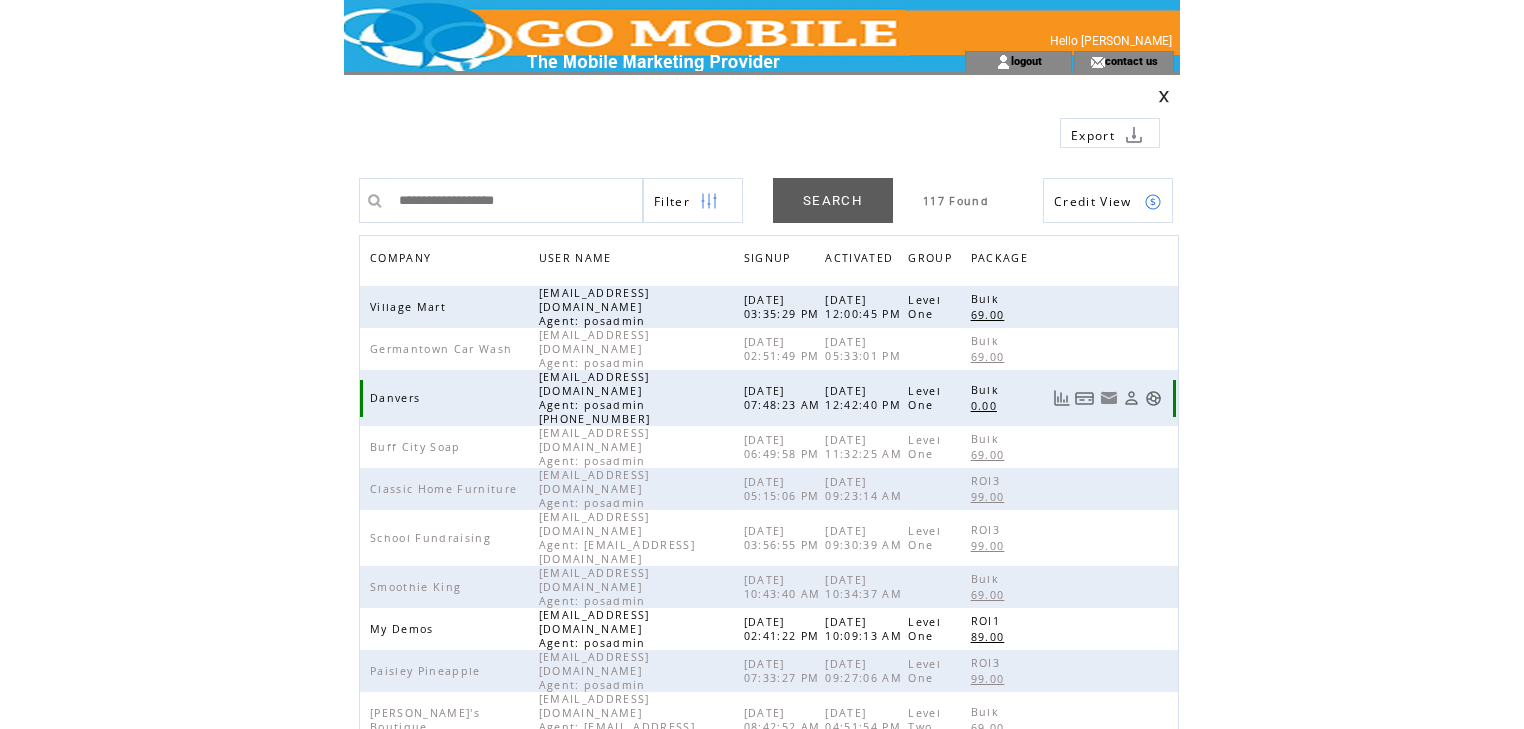 click at bounding box center (1153, 398) 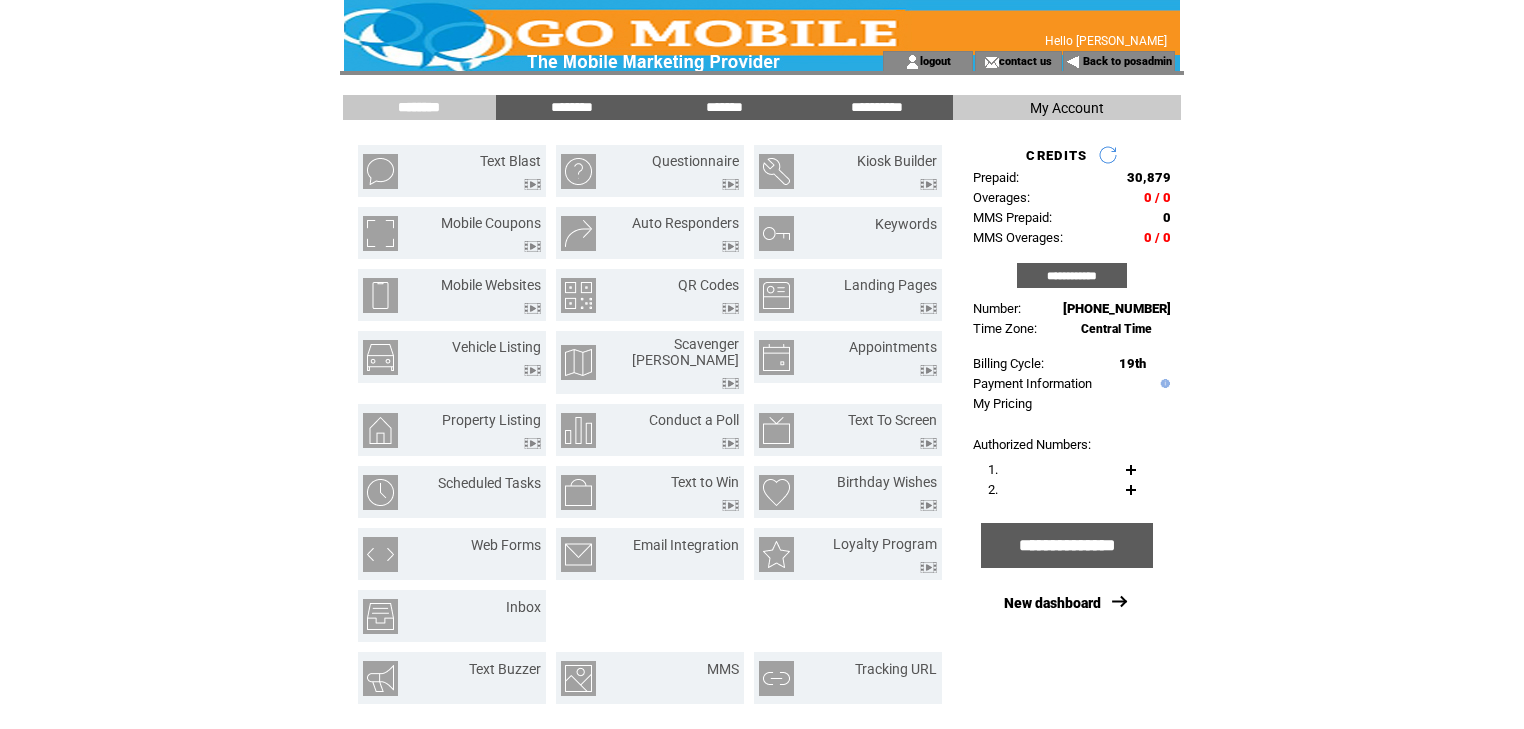 scroll, scrollTop: 0, scrollLeft: 0, axis: both 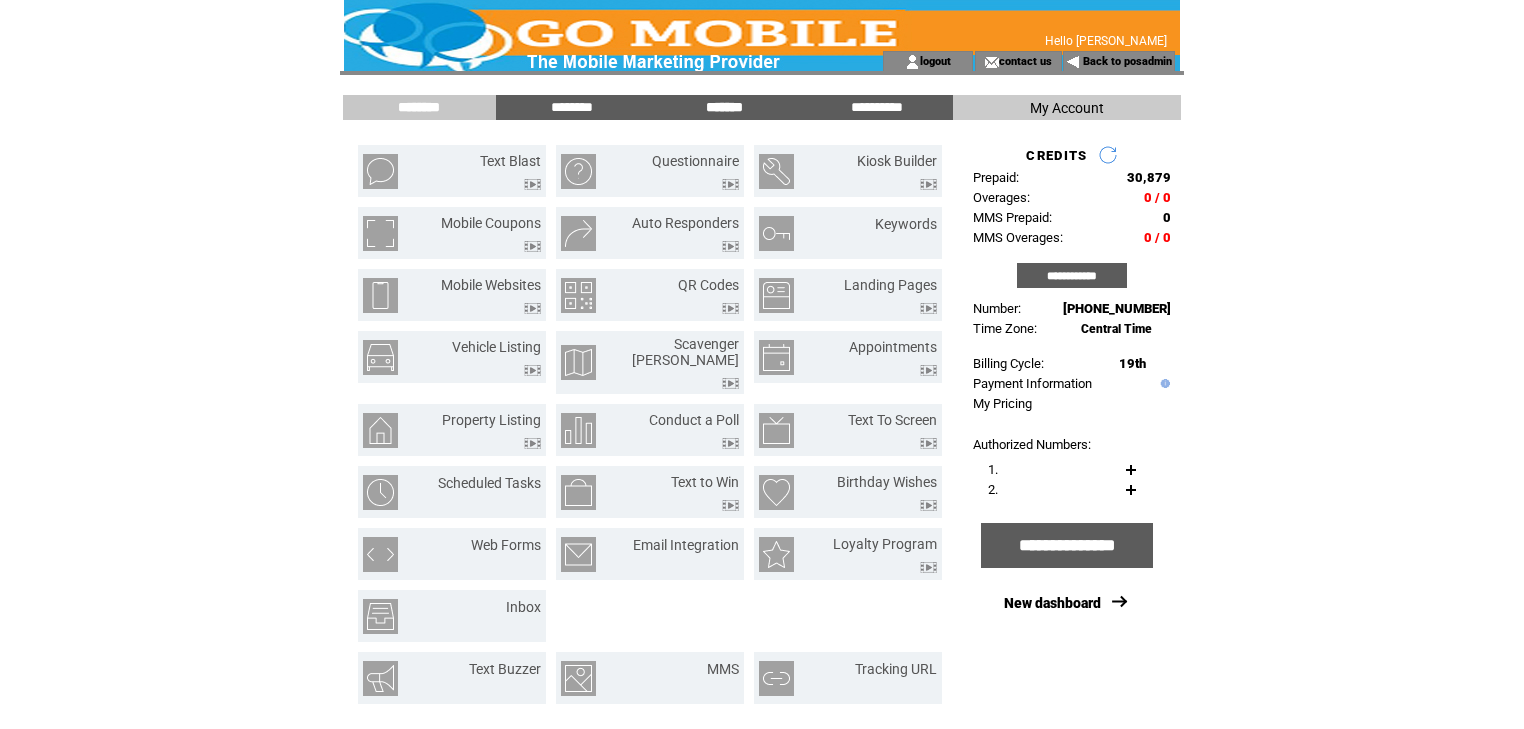 click on "*******" at bounding box center [724, 107] 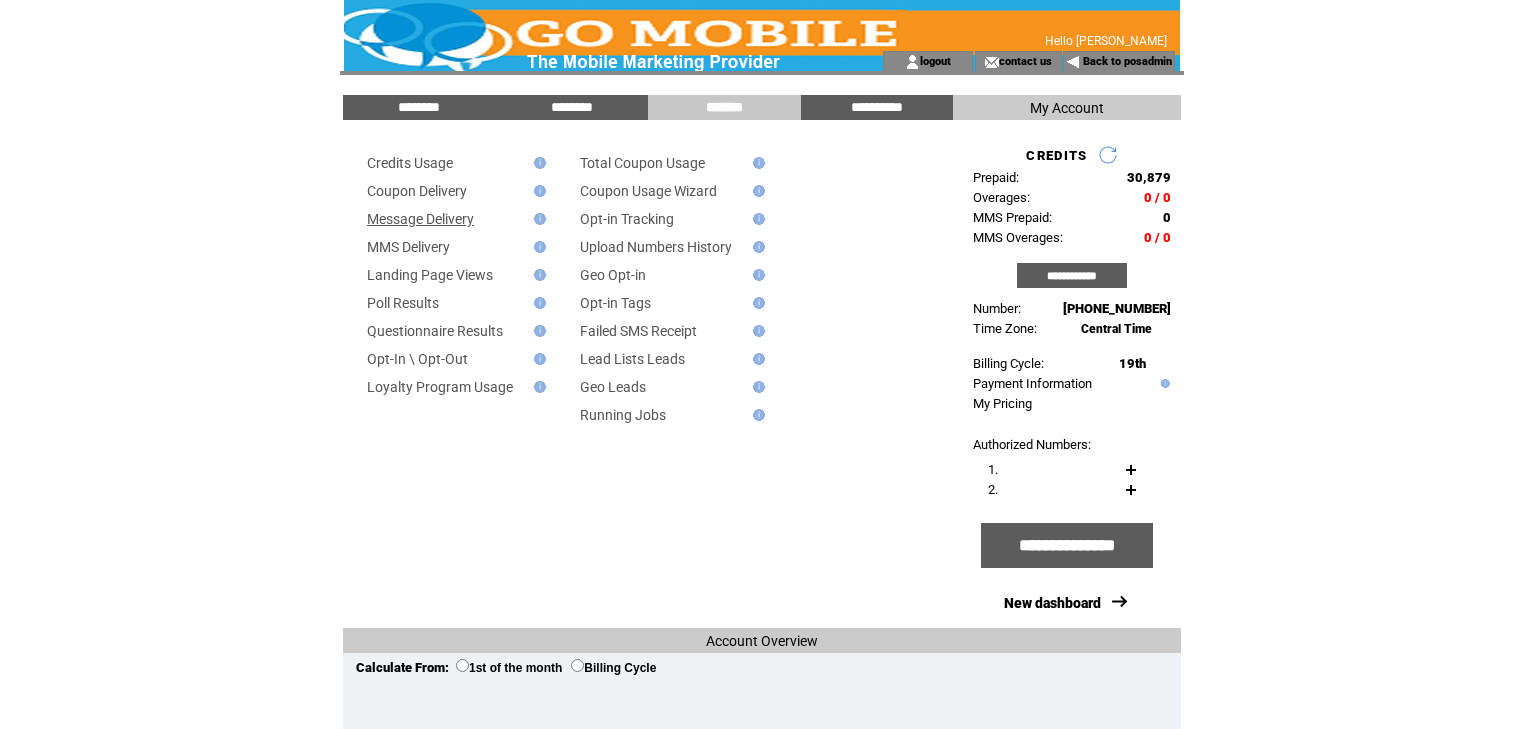 click on "Message Delivery" at bounding box center [420, 219] 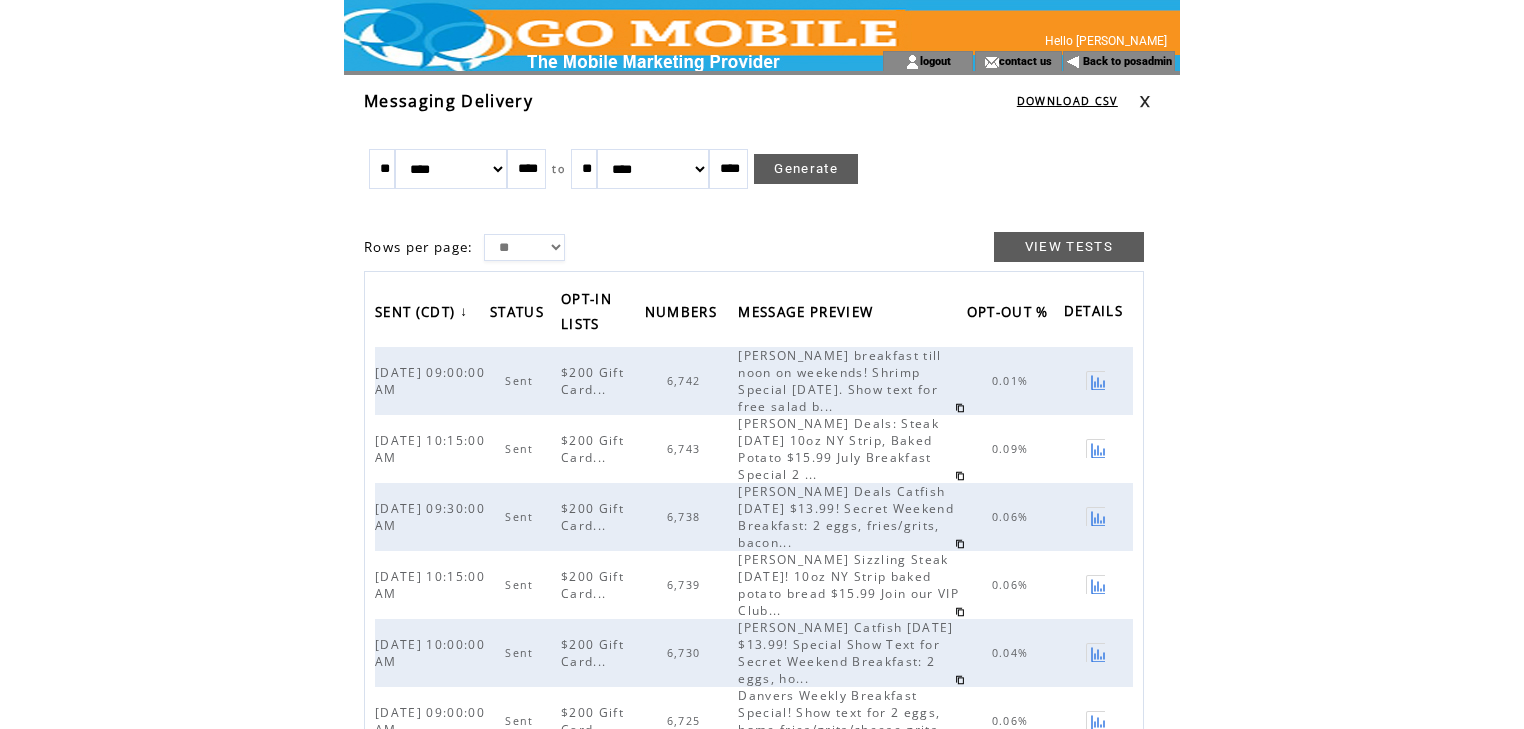 scroll, scrollTop: 0, scrollLeft: 0, axis: both 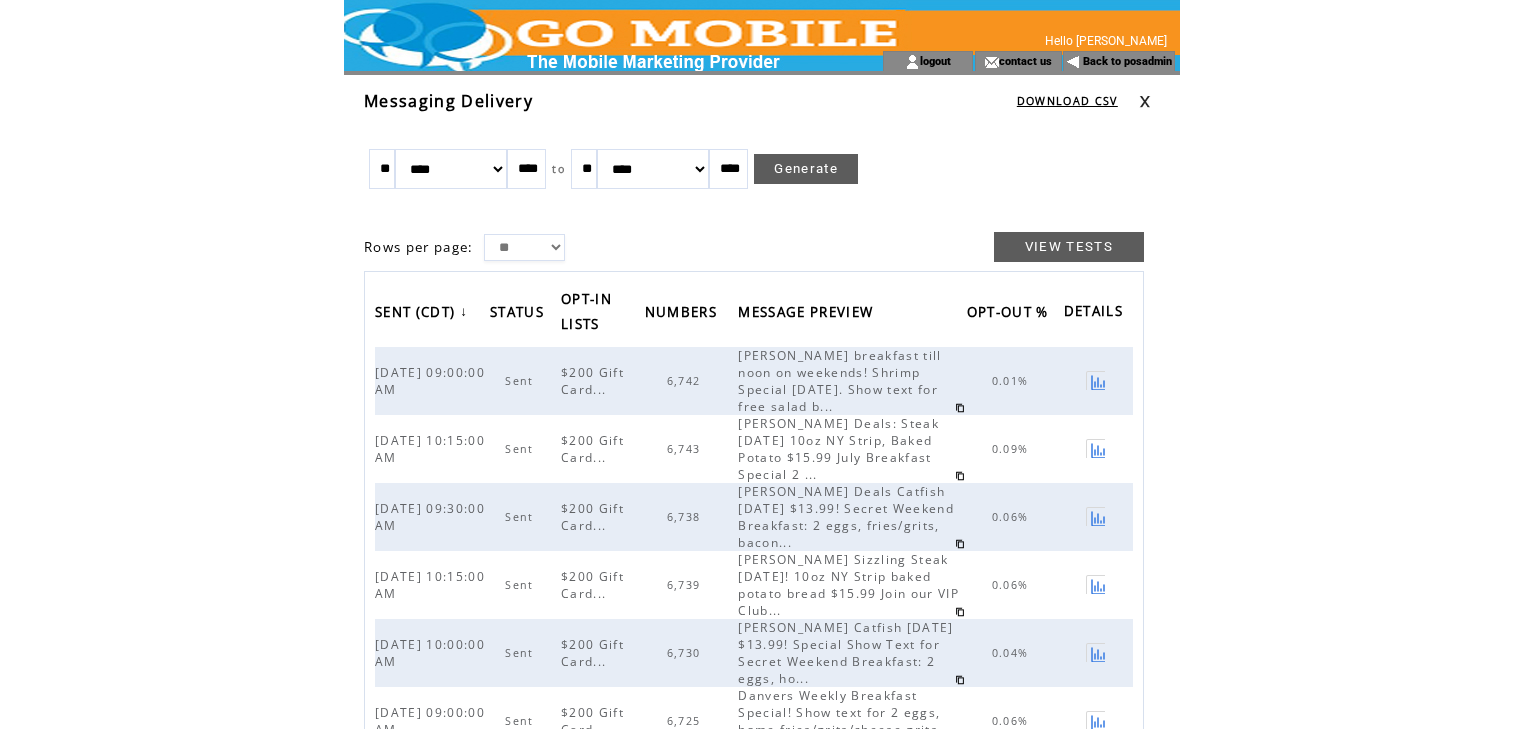 click at bounding box center [1145, 101] 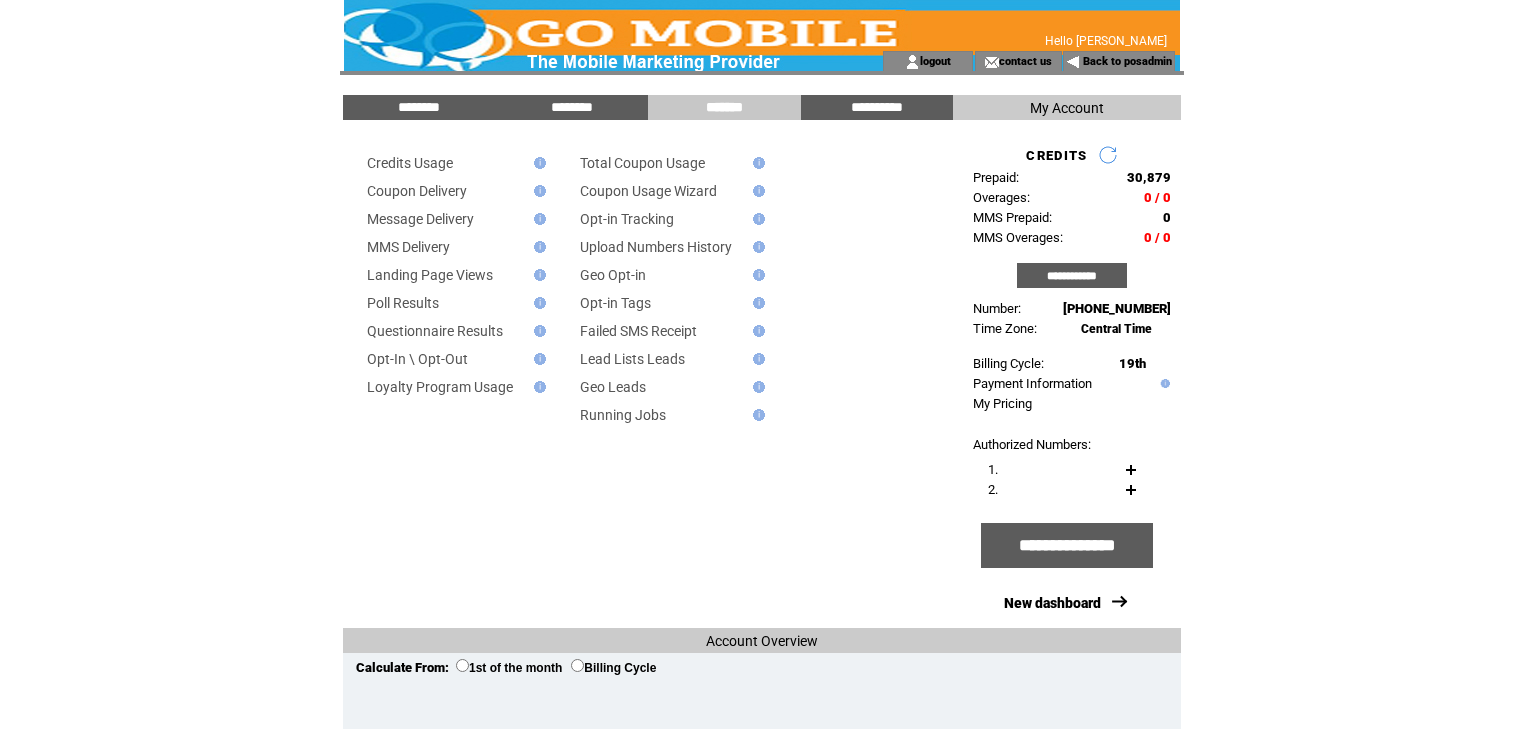 scroll, scrollTop: 0, scrollLeft: 0, axis: both 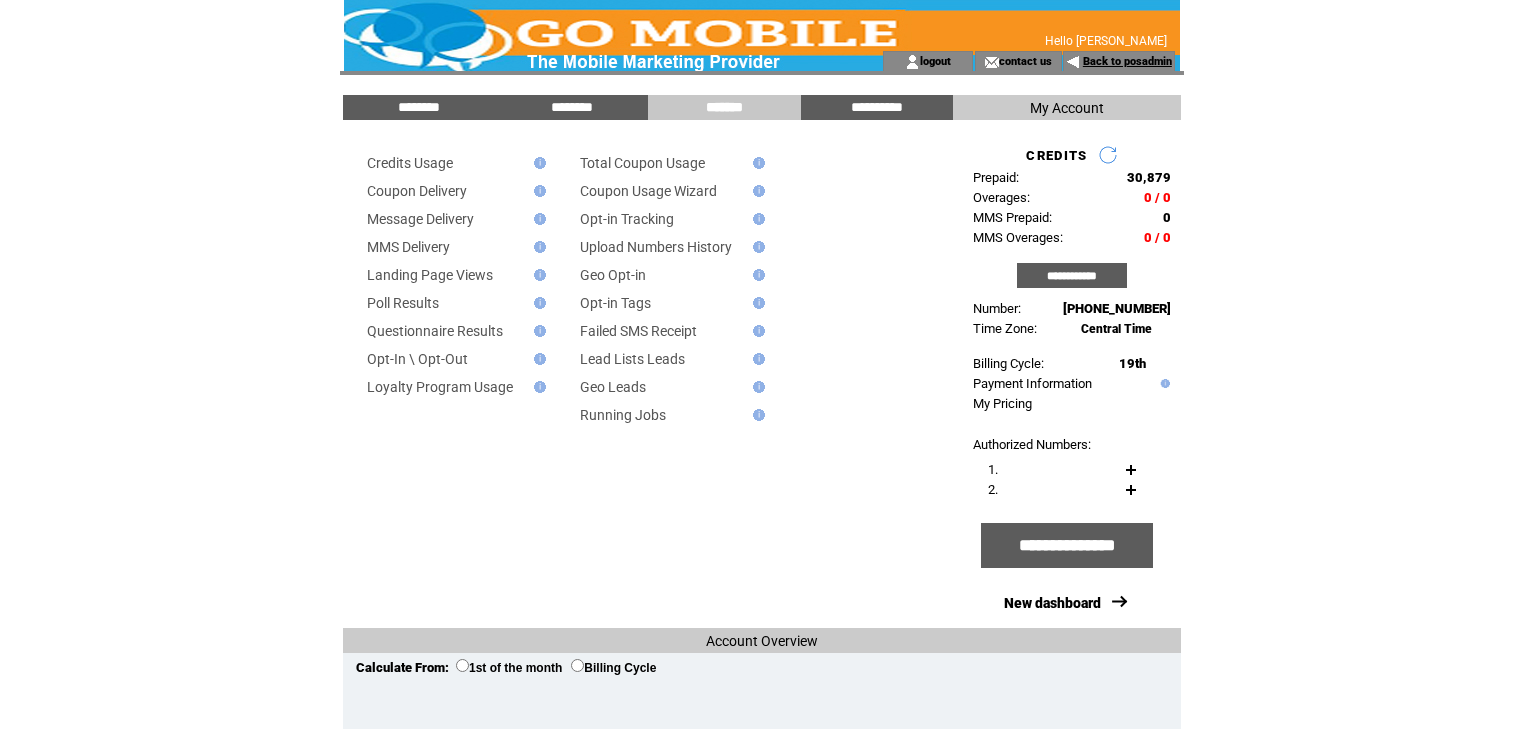 click on "Back to posadmin" at bounding box center (1127, 61) 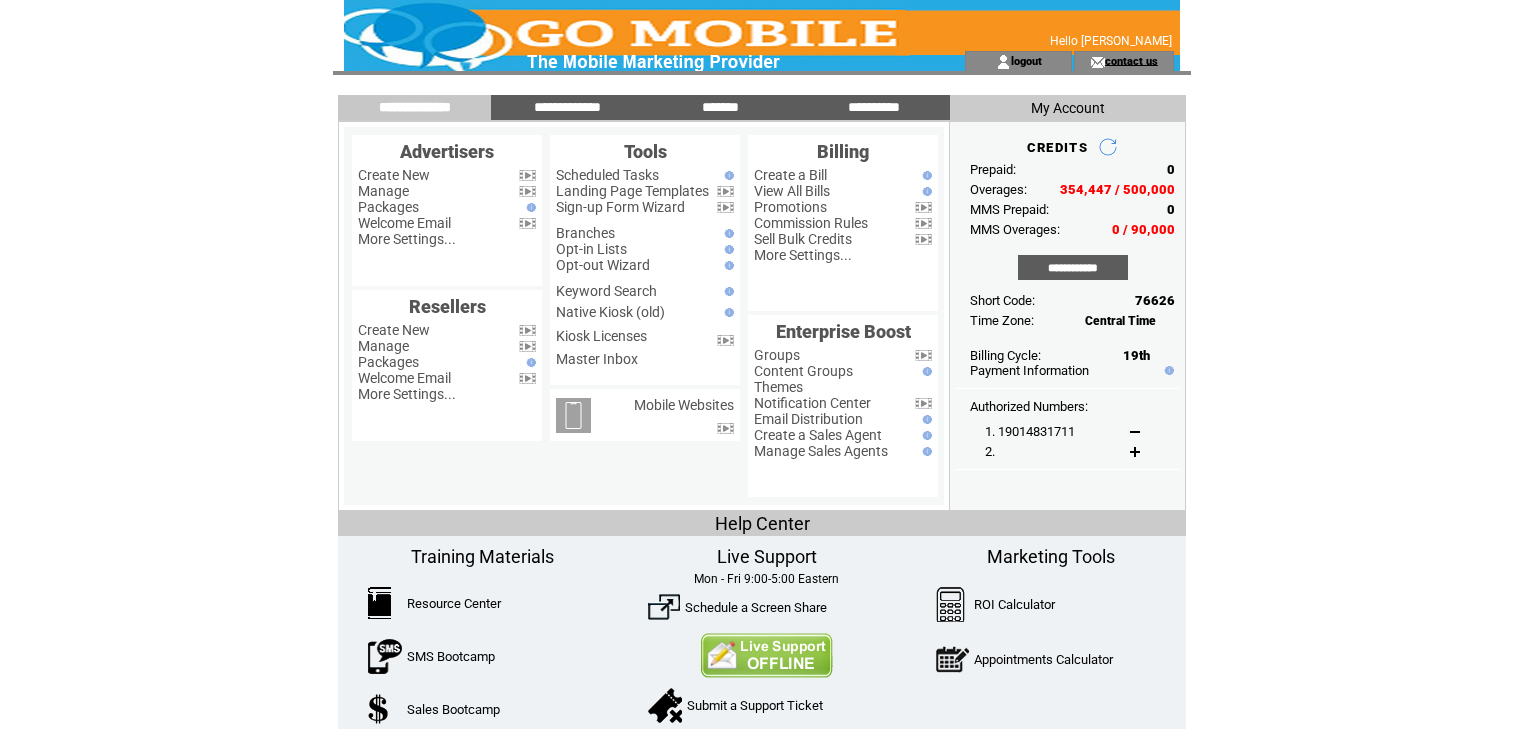 scroll, scrollTop: 0, scrollLeft: 0, axis: both 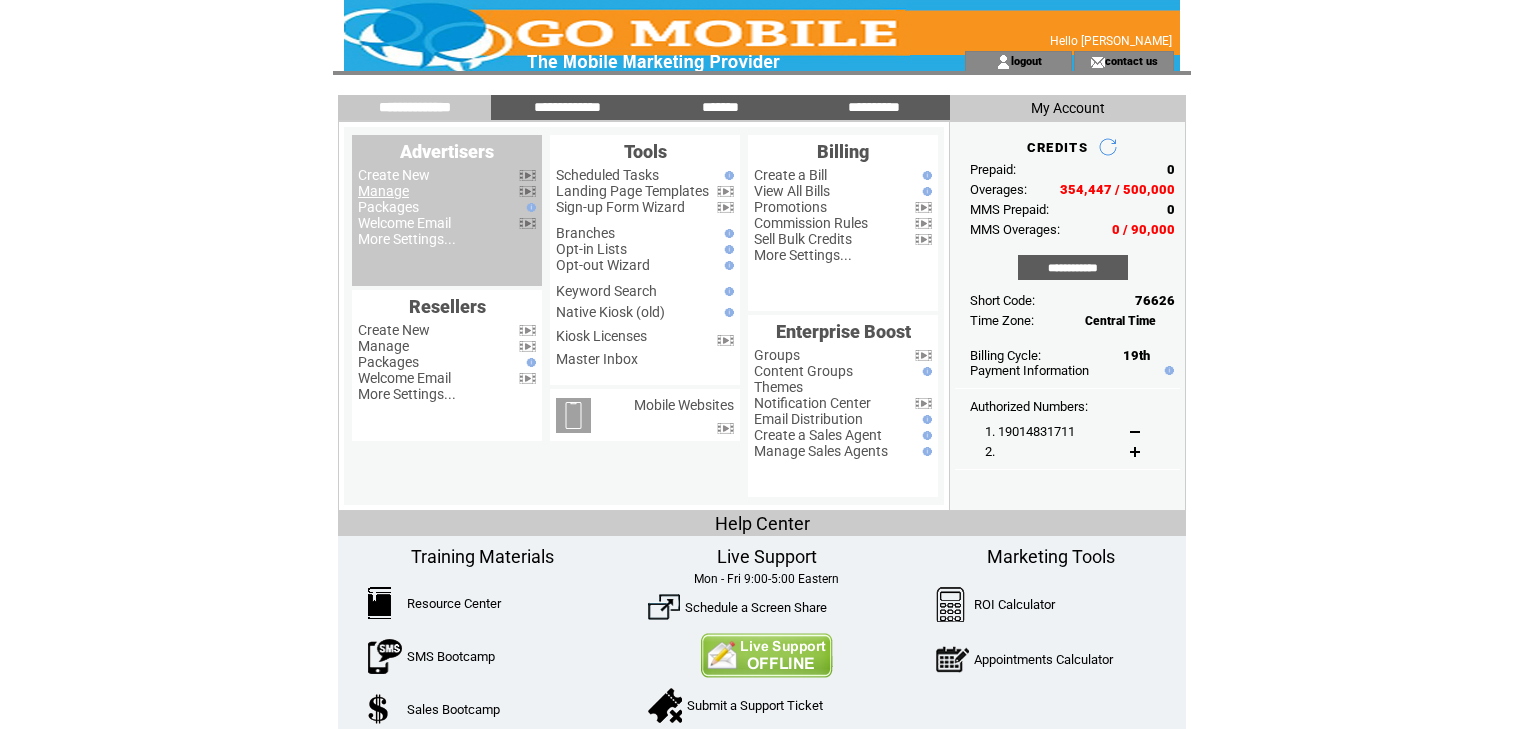 click on "Manage" at bounding box center [383, 191] 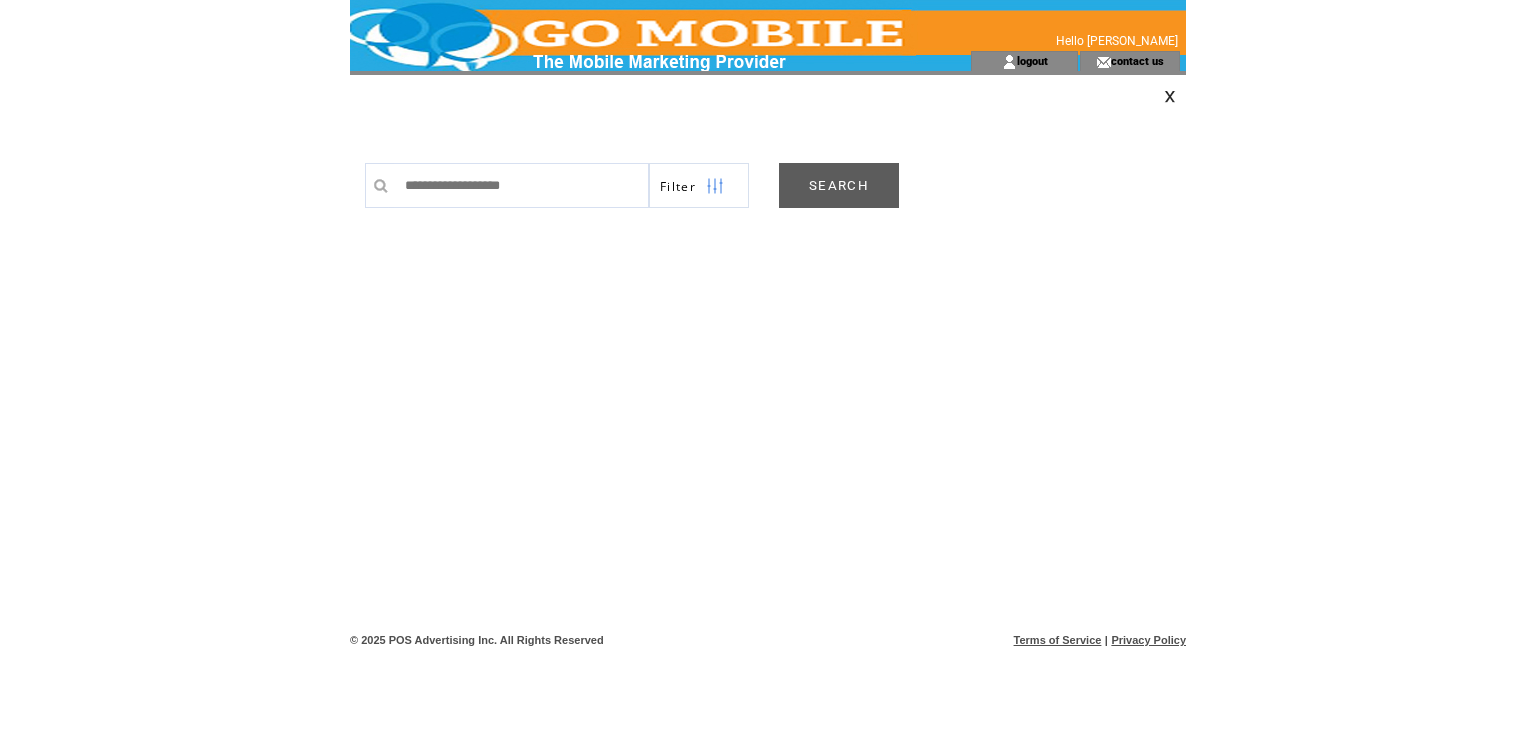 scroll, scrollTop: 0, scrollLeft: 0, axis: both 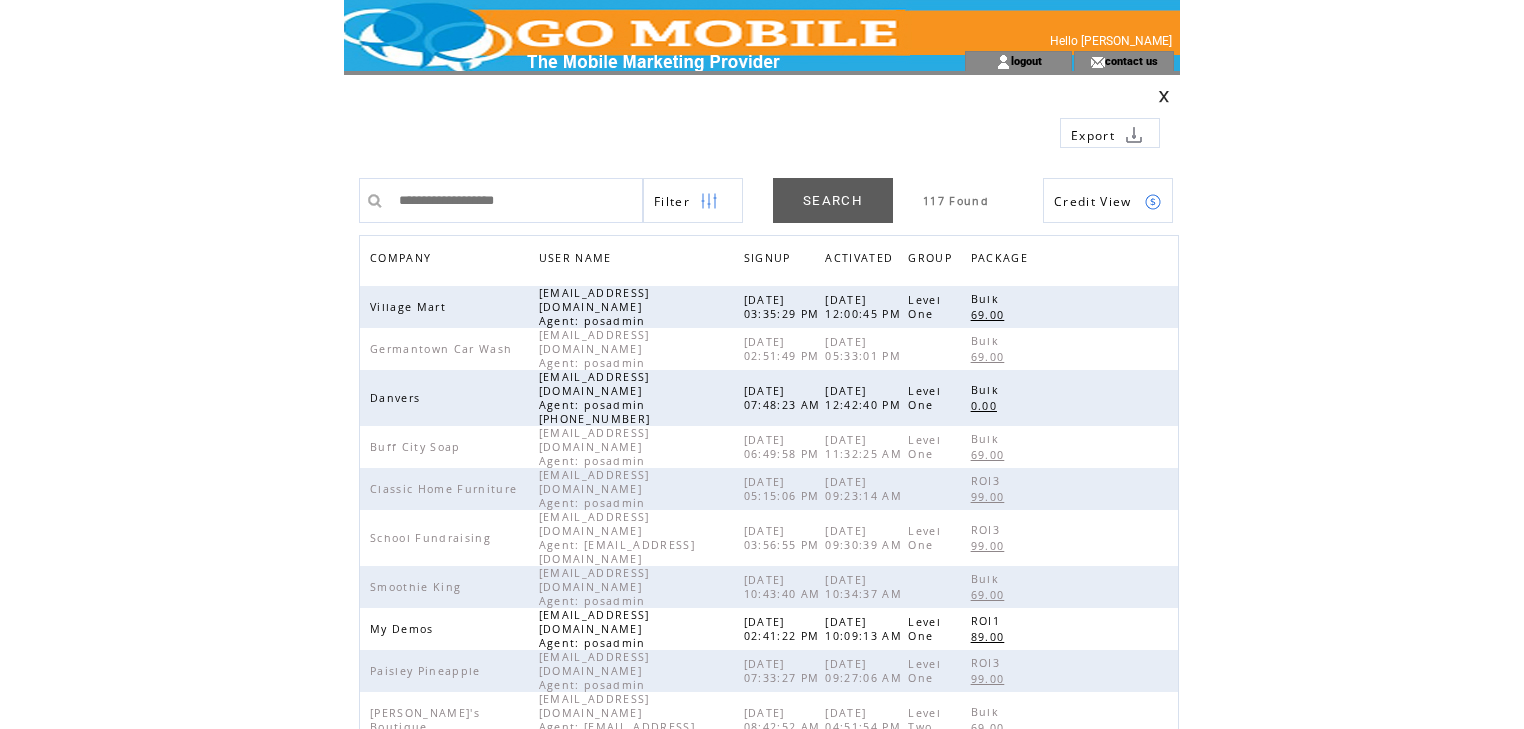 click on "COMPANY" at bounding box center [403, 260] 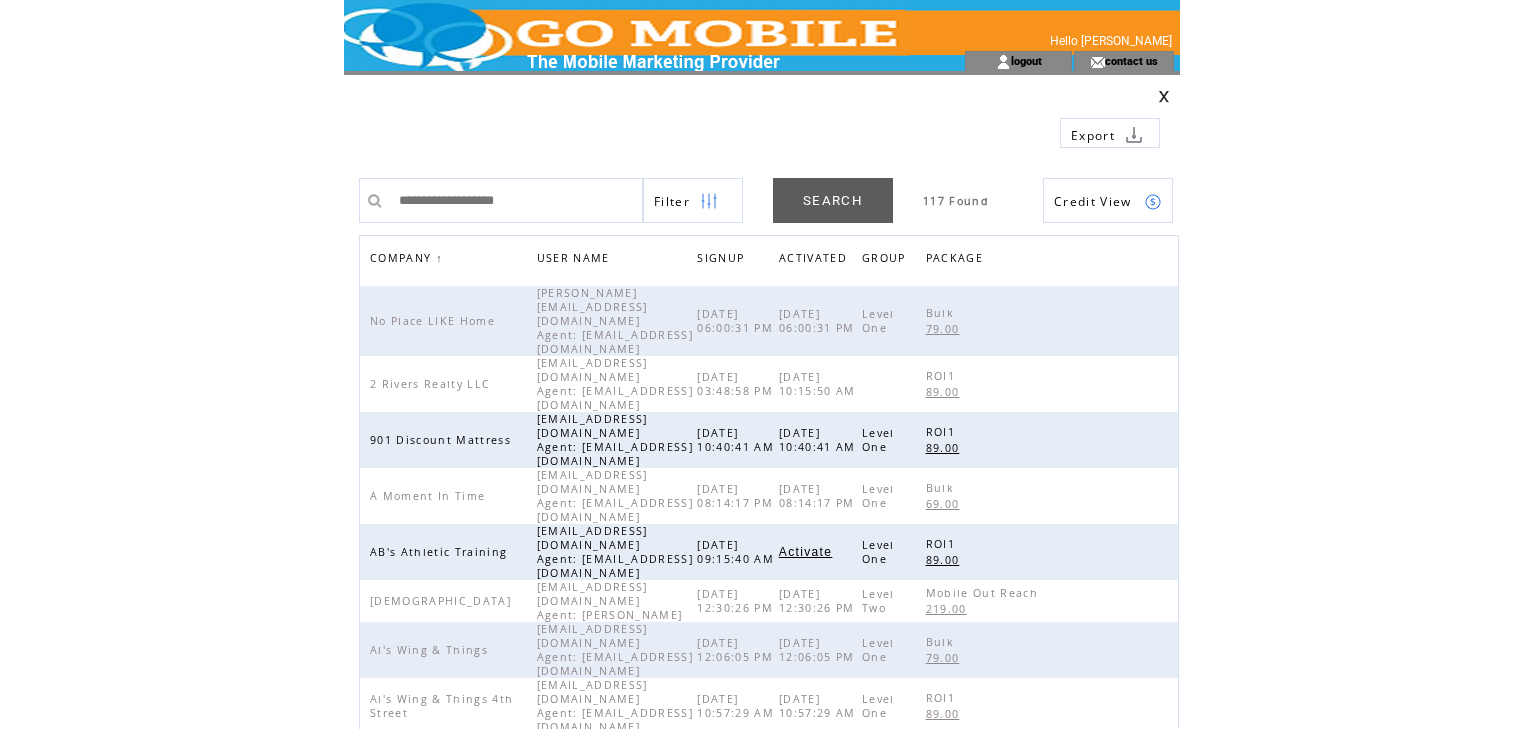 scroll, scrollTop: 0, scrollLeft: 0, axis: both 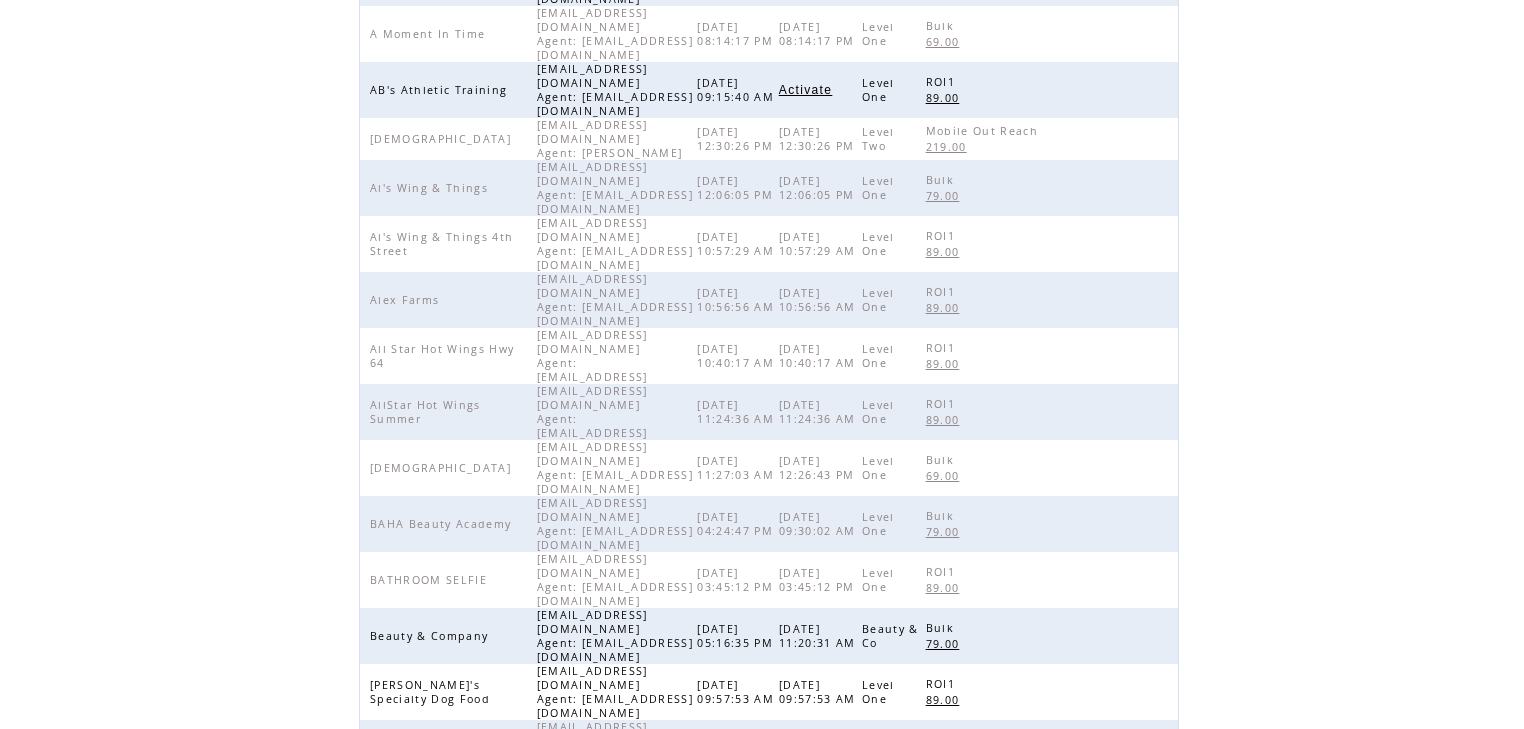 click on "5" at bounding box center (777, 909) 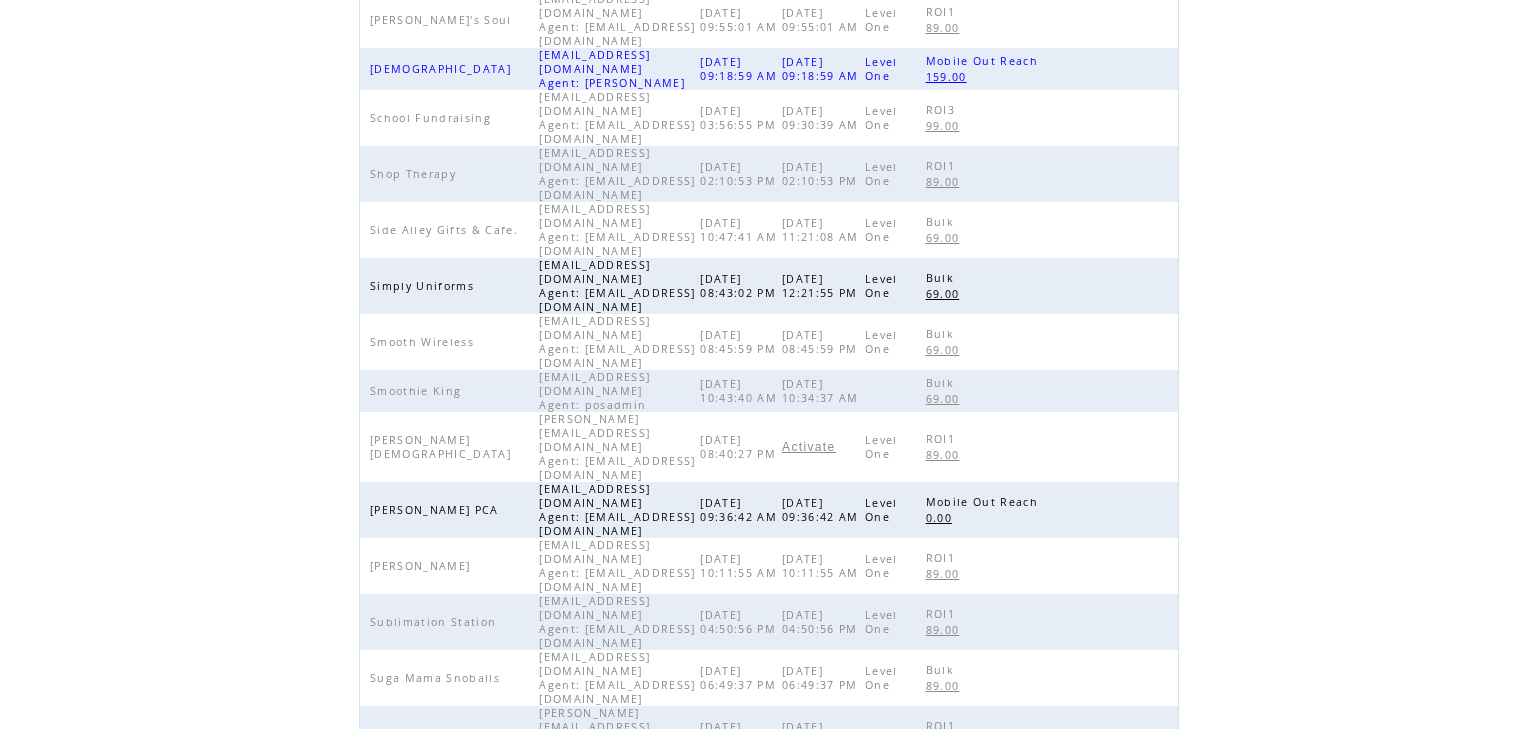 click at bounding box center (1153, 853) 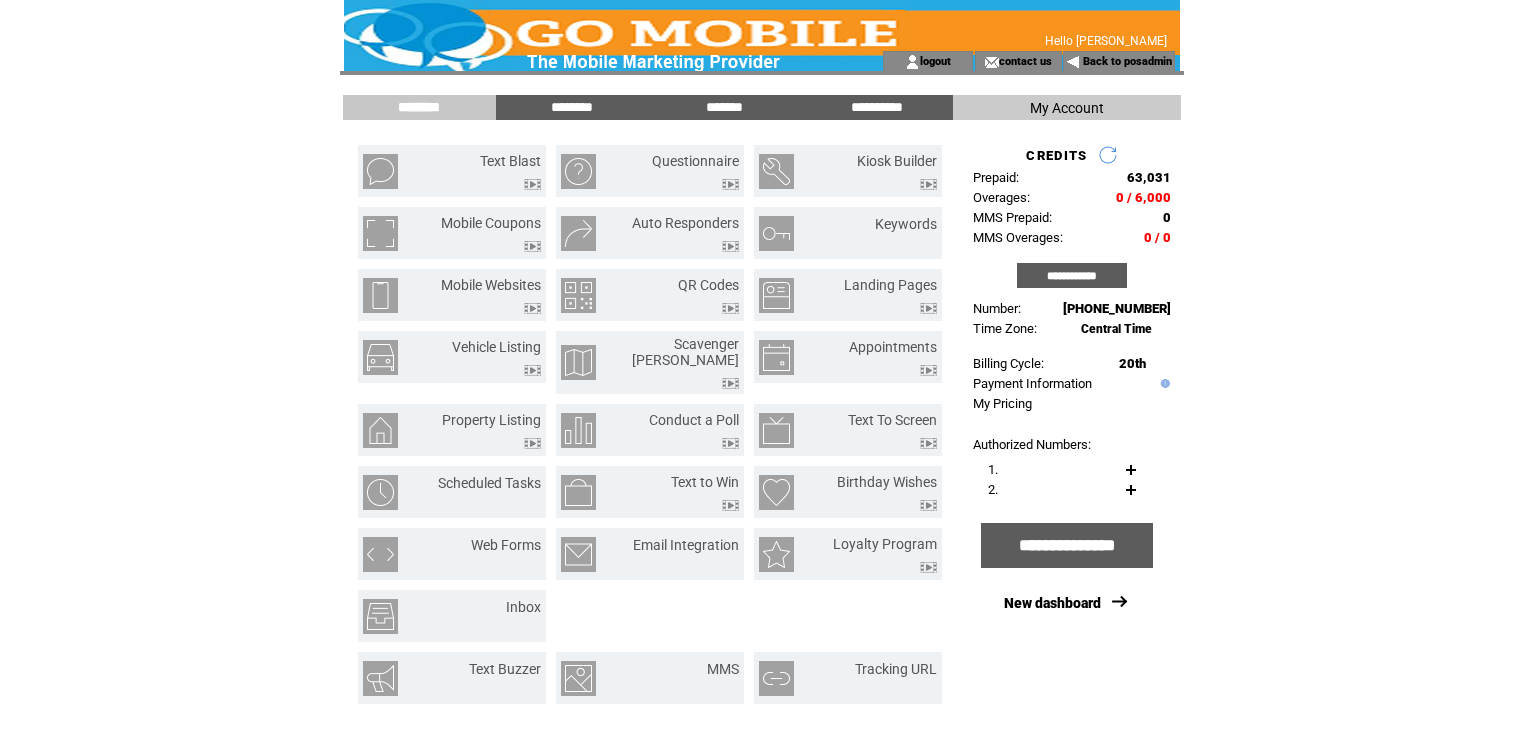 scroll, scrollTop: 0, scrollLeft: 0, axis: both 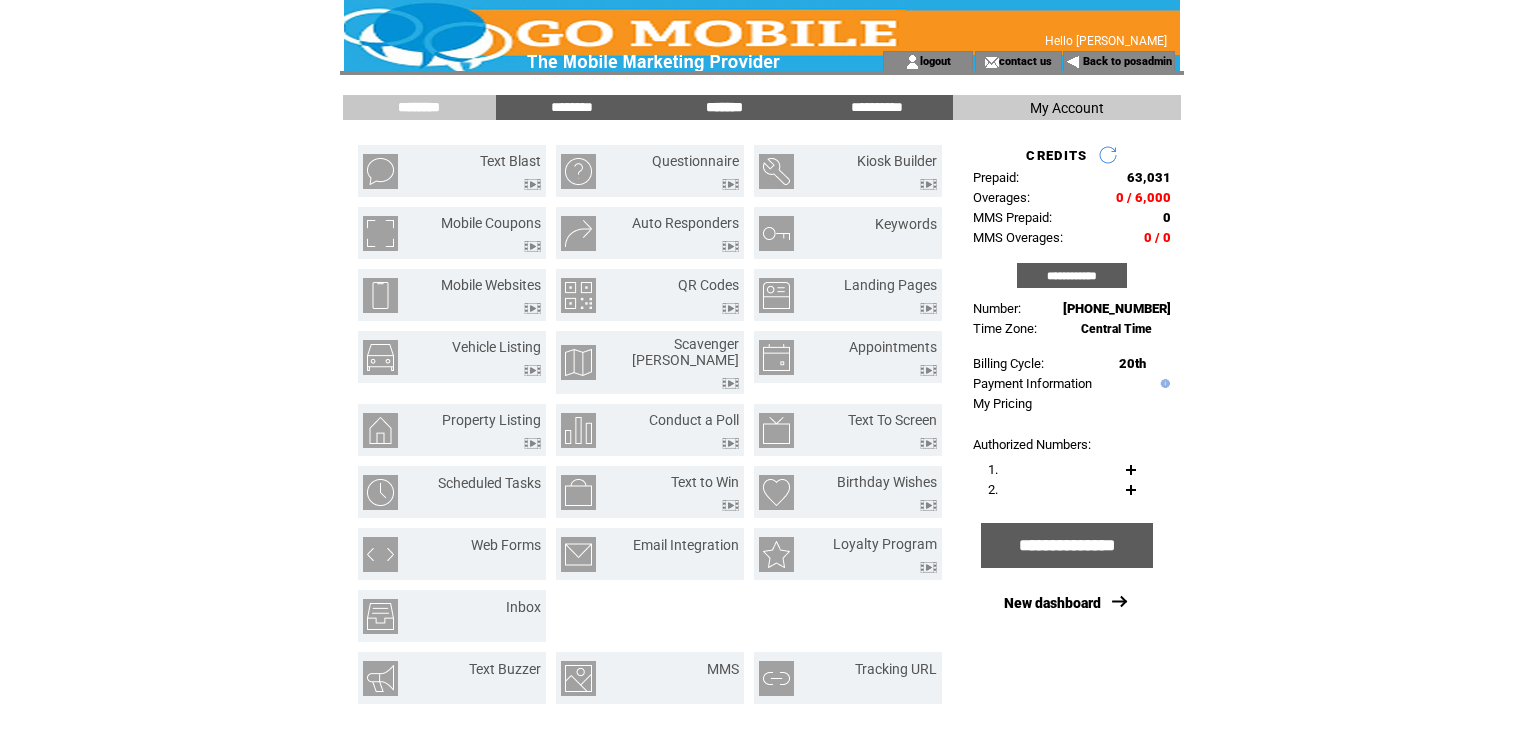 click on "*******" at bounding box center [724, 107] 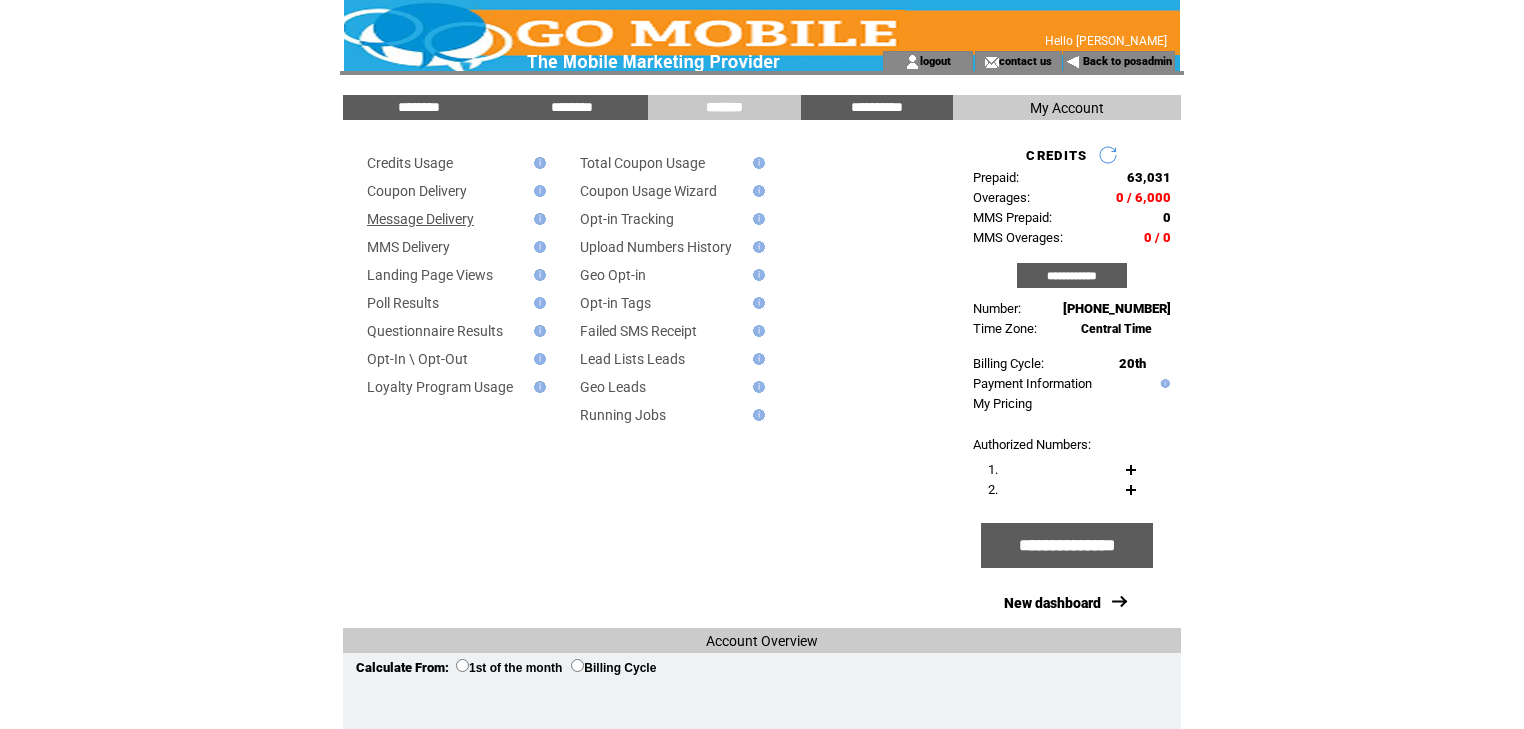 click on "Message Delivery" at bounding box center [420, 219] 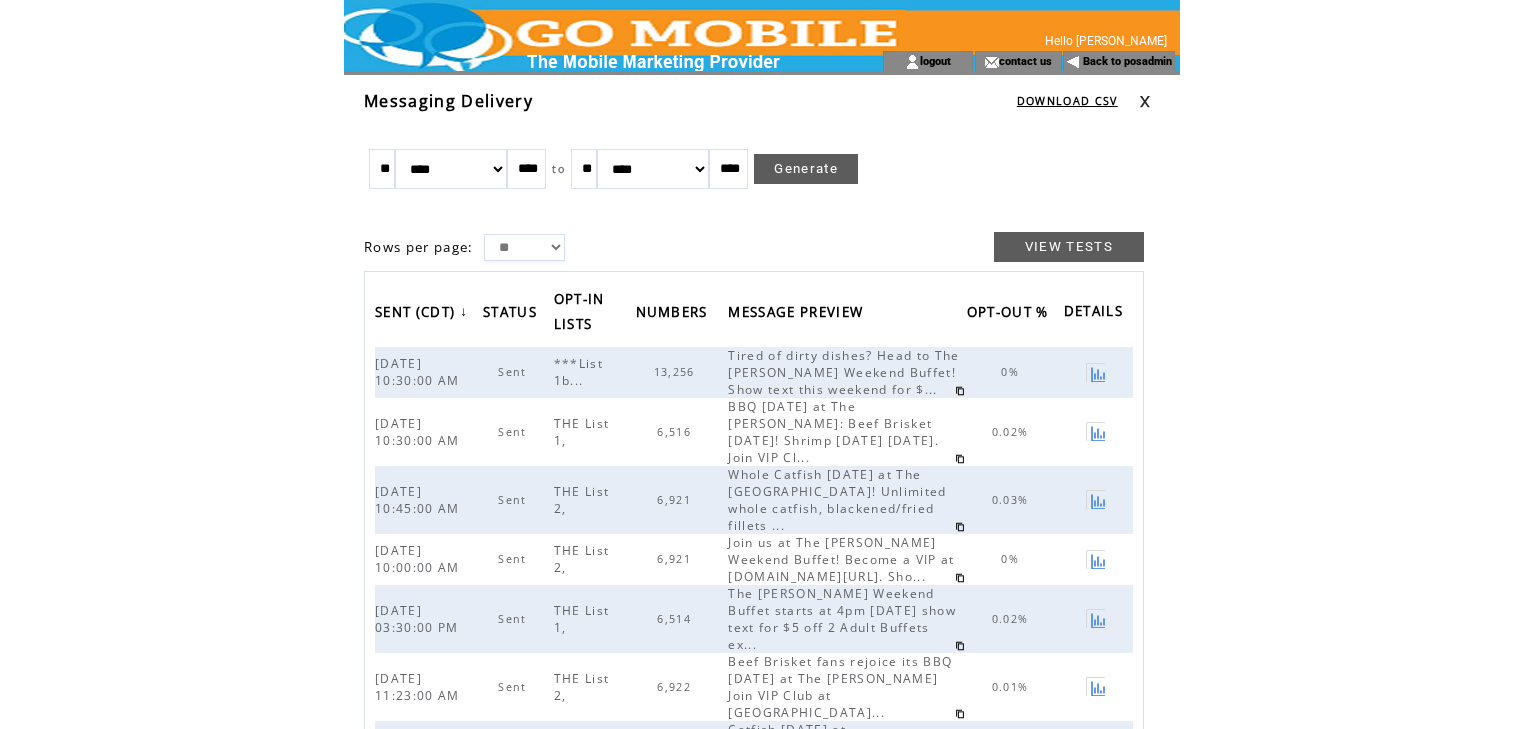scroll, scrollTop: 0, scrollLeft: 0, axis: both 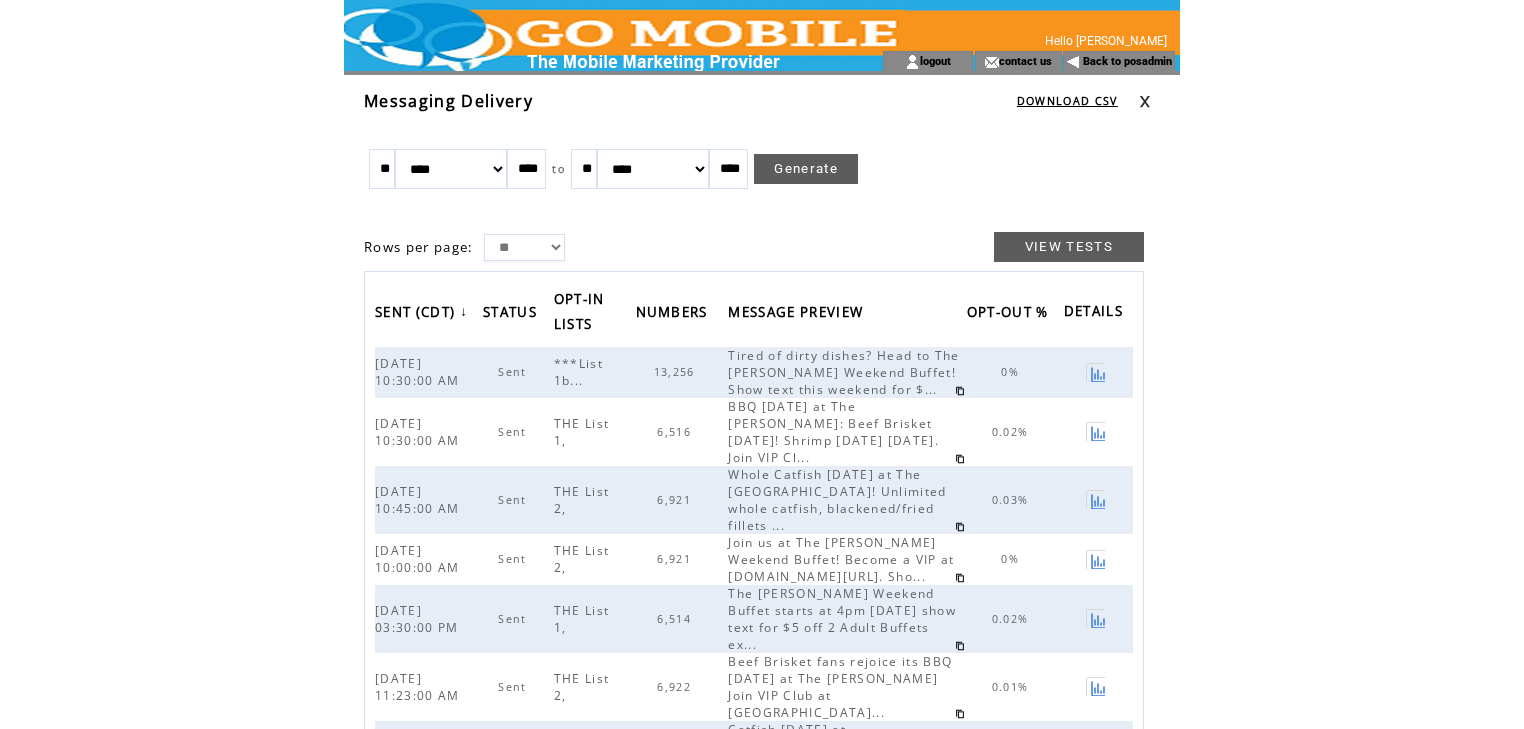 click at bounding box center (1145, 101) 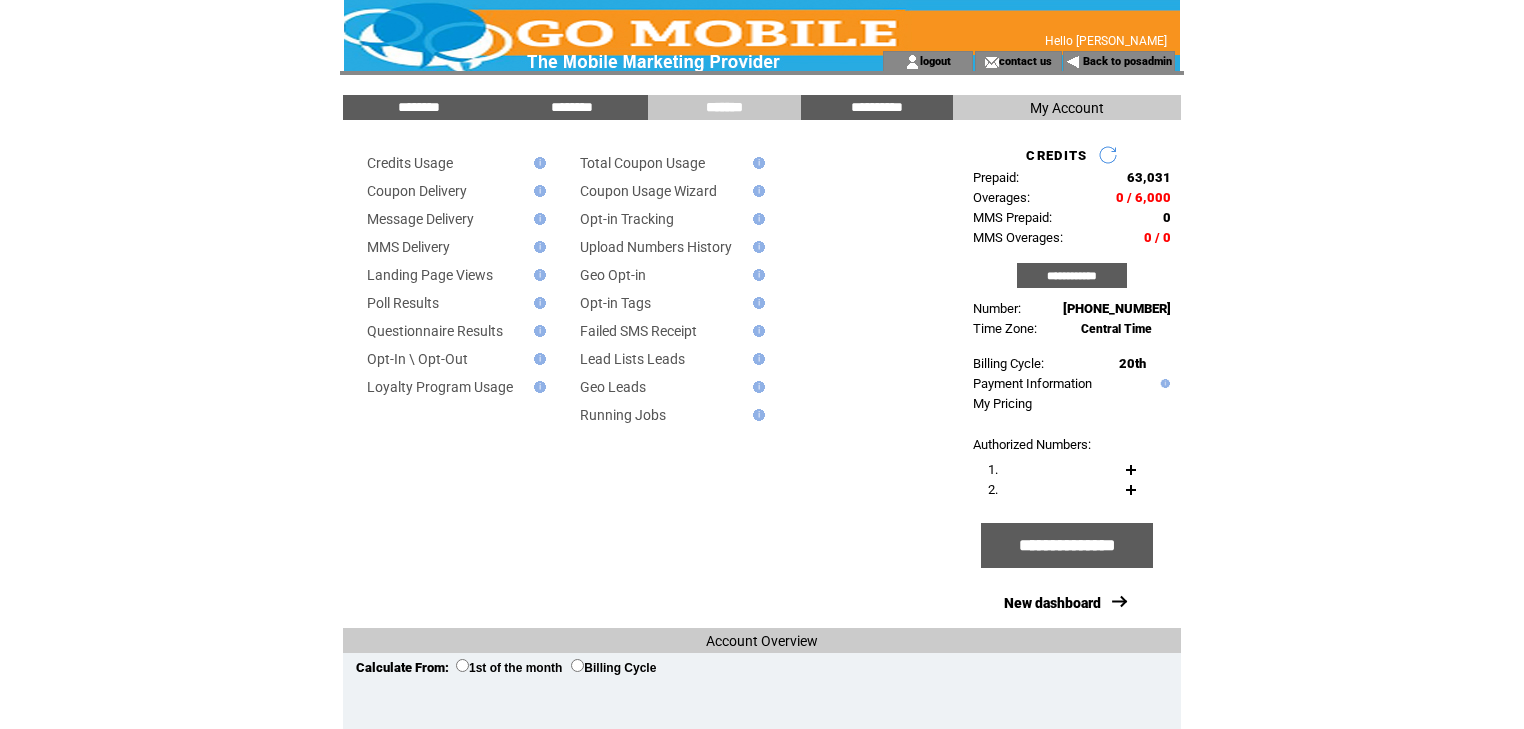 scroll, scrollTop: 0, scrollLeft: 0, axis: both 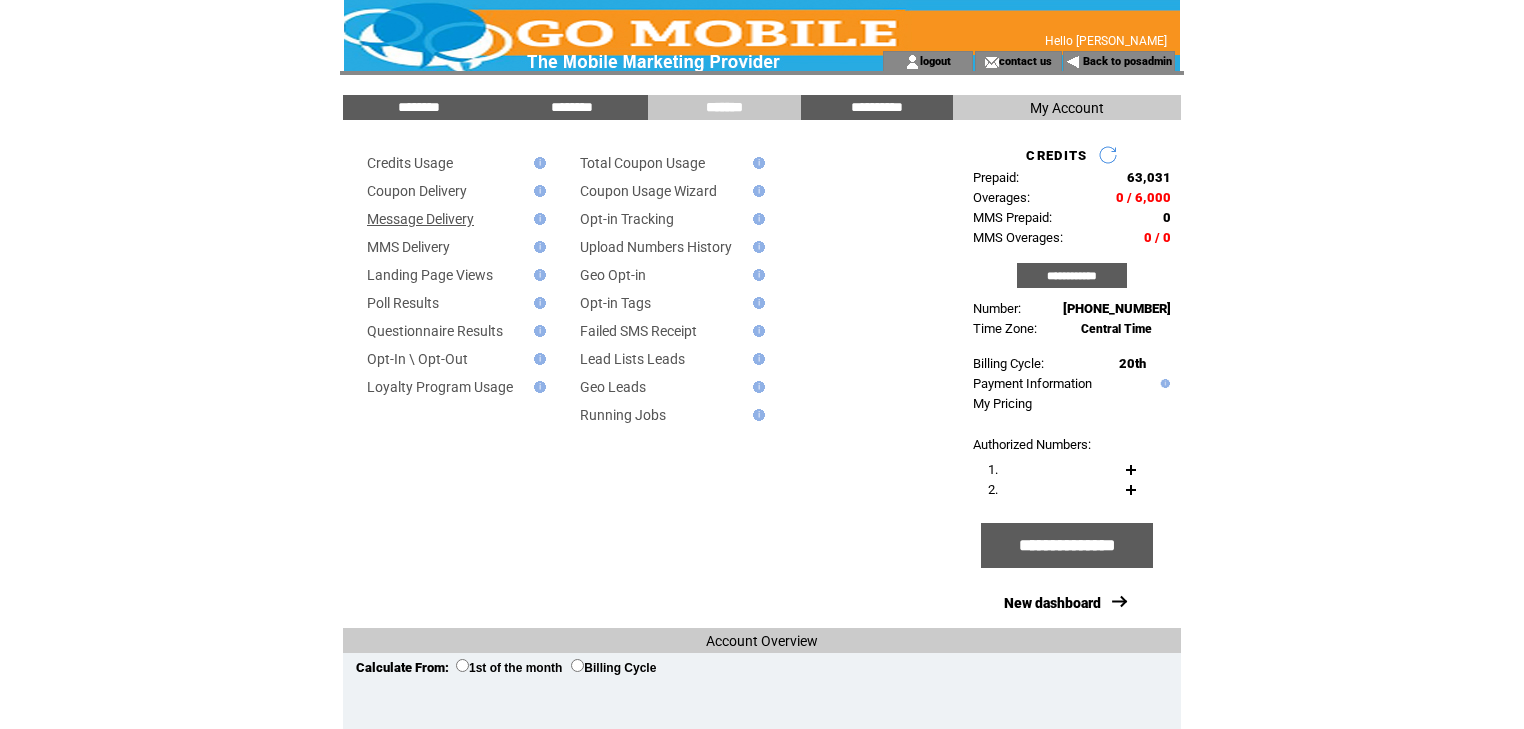 click on "Message Delivery" at bounding box center [420, 219] 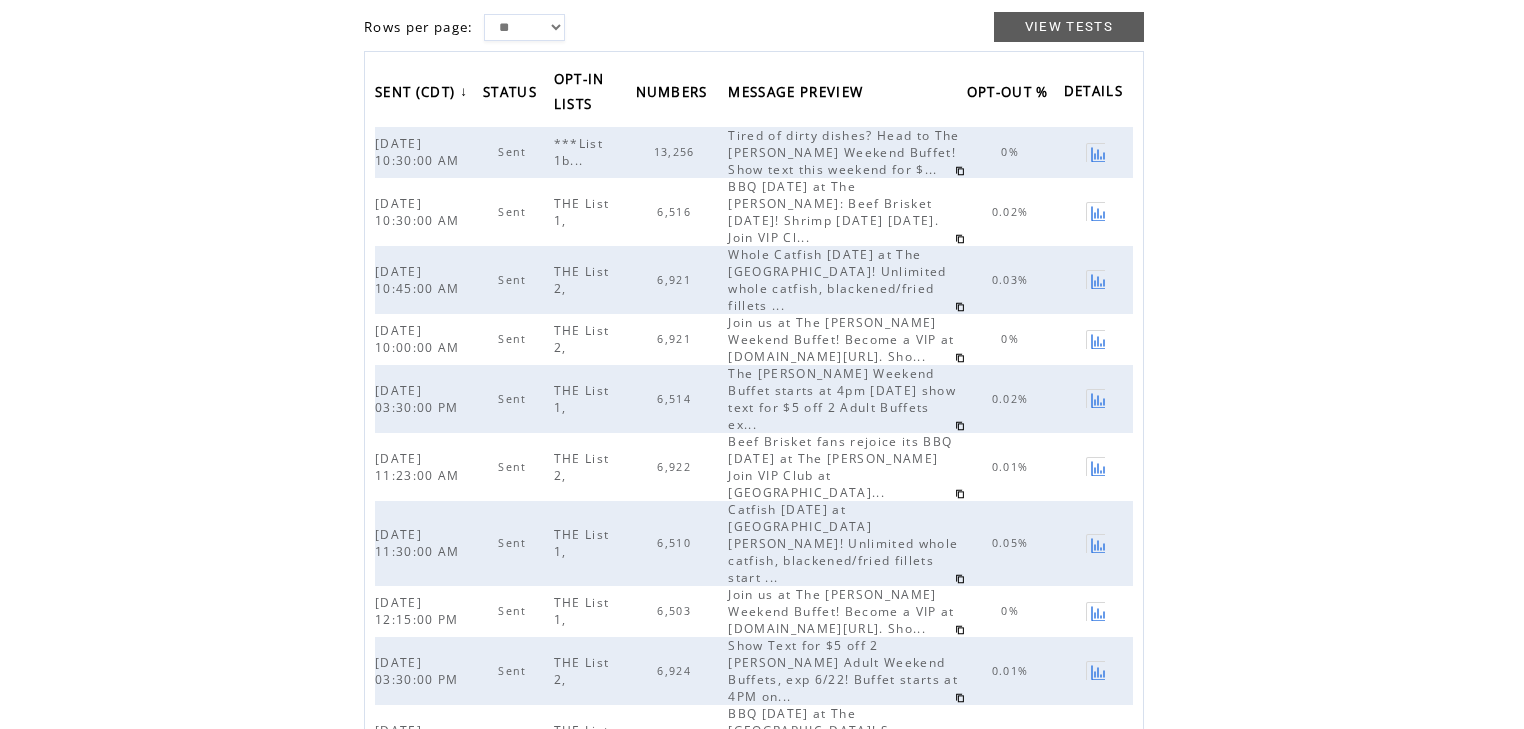 scroll, scrollTop: 160, scrollLeft: 0, axis: vertical 